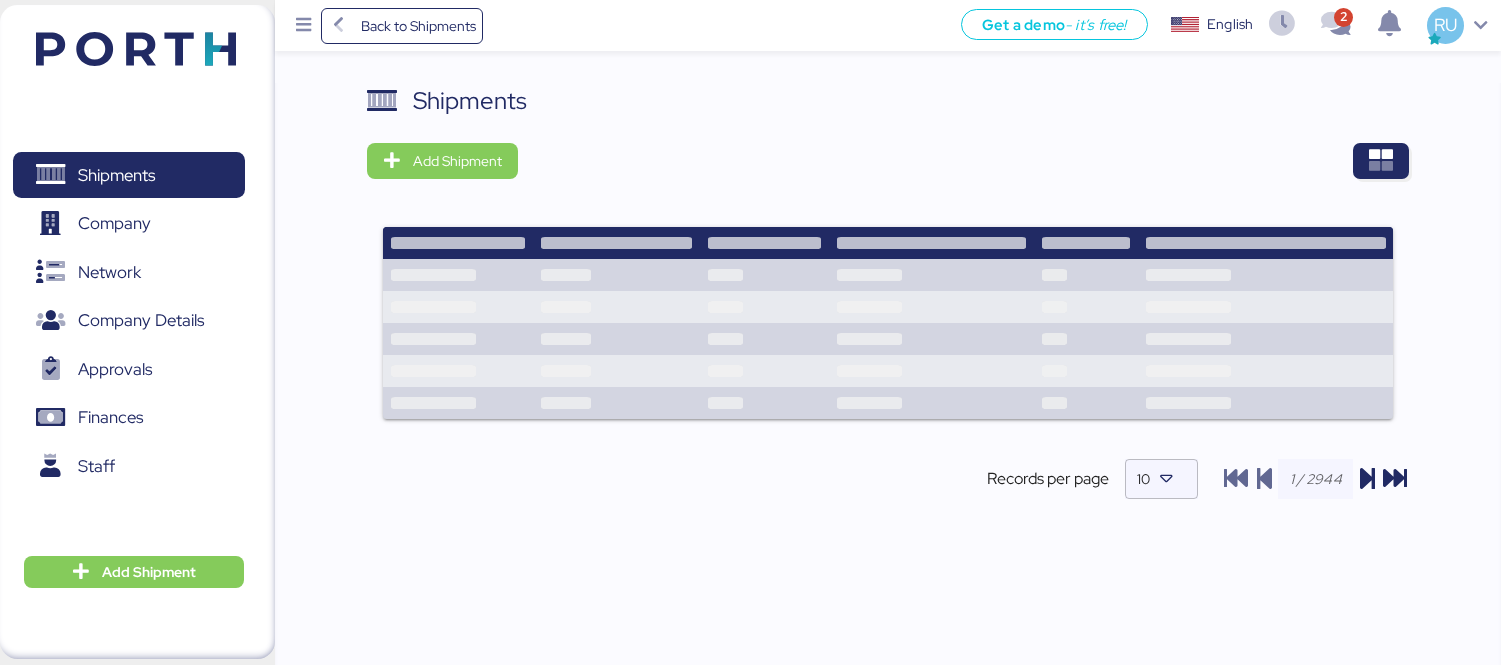 scroll, scrollTop: 0, scrollLeft: 0, axis: both 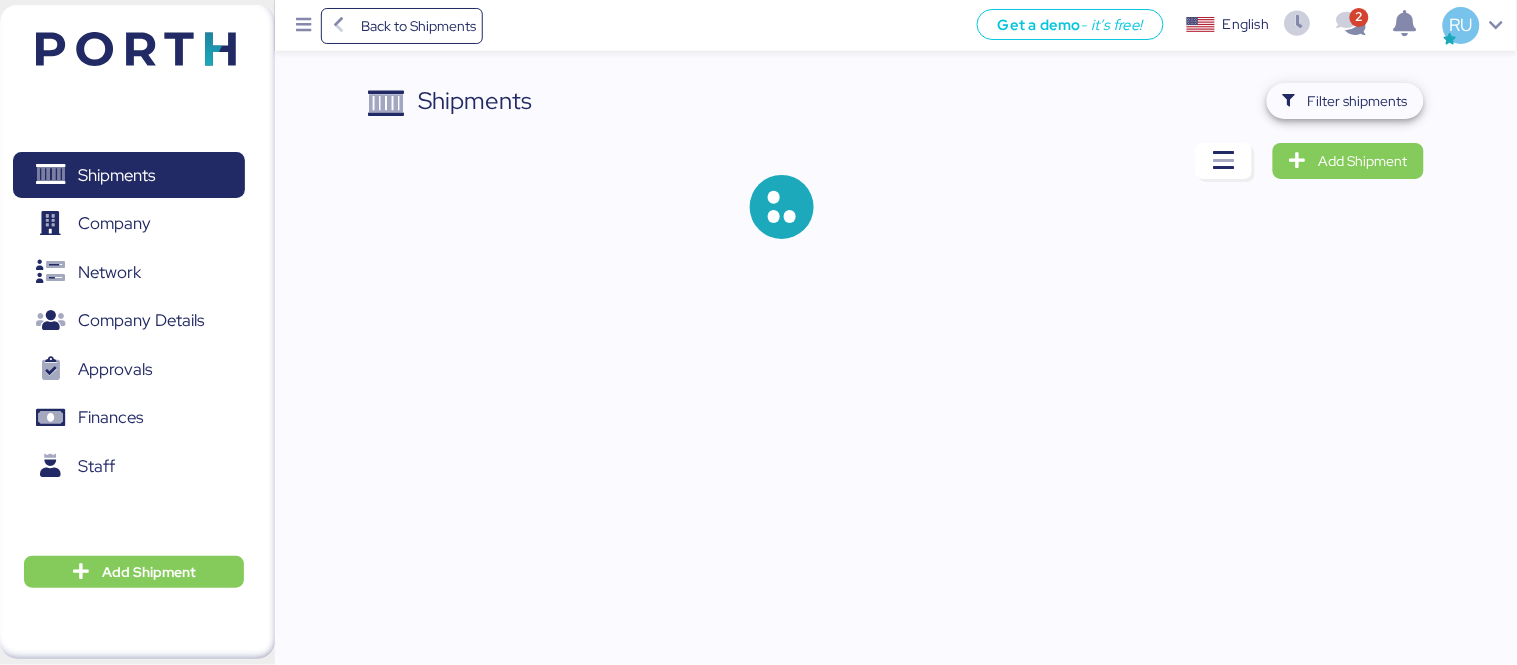 click on "Filter shipments" at bounding box center [1345, 101] 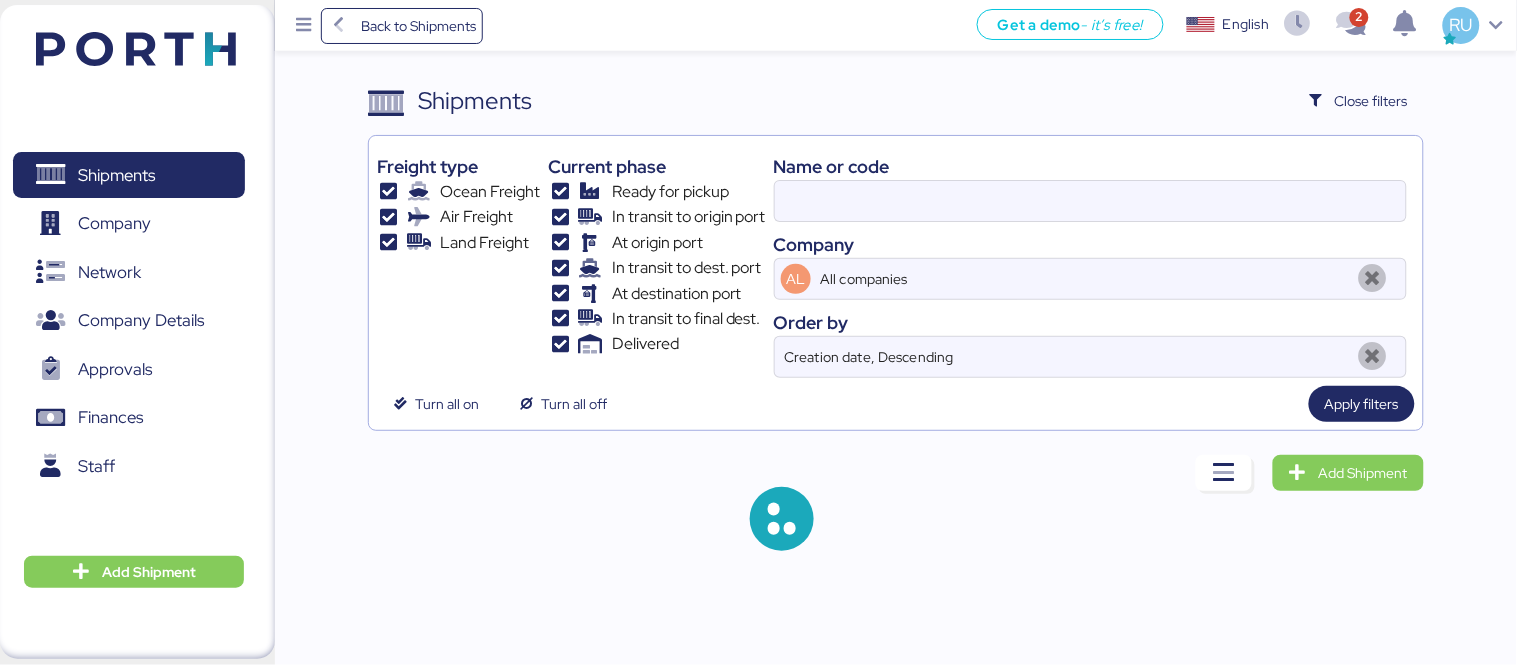 click on "Name or code Company AL All companies   Order by Creation date, Descending" at bounding box center (1090, 261) 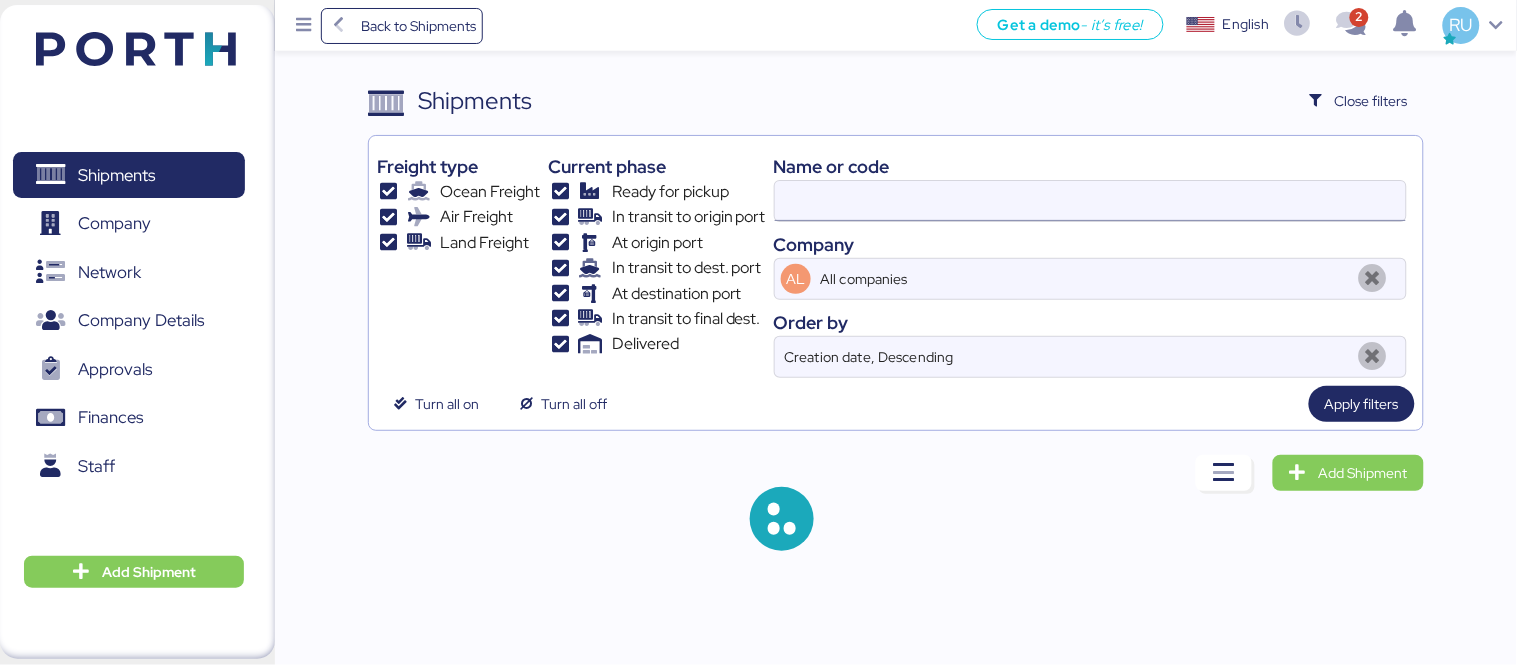 click at bounding box center (1090, 201) 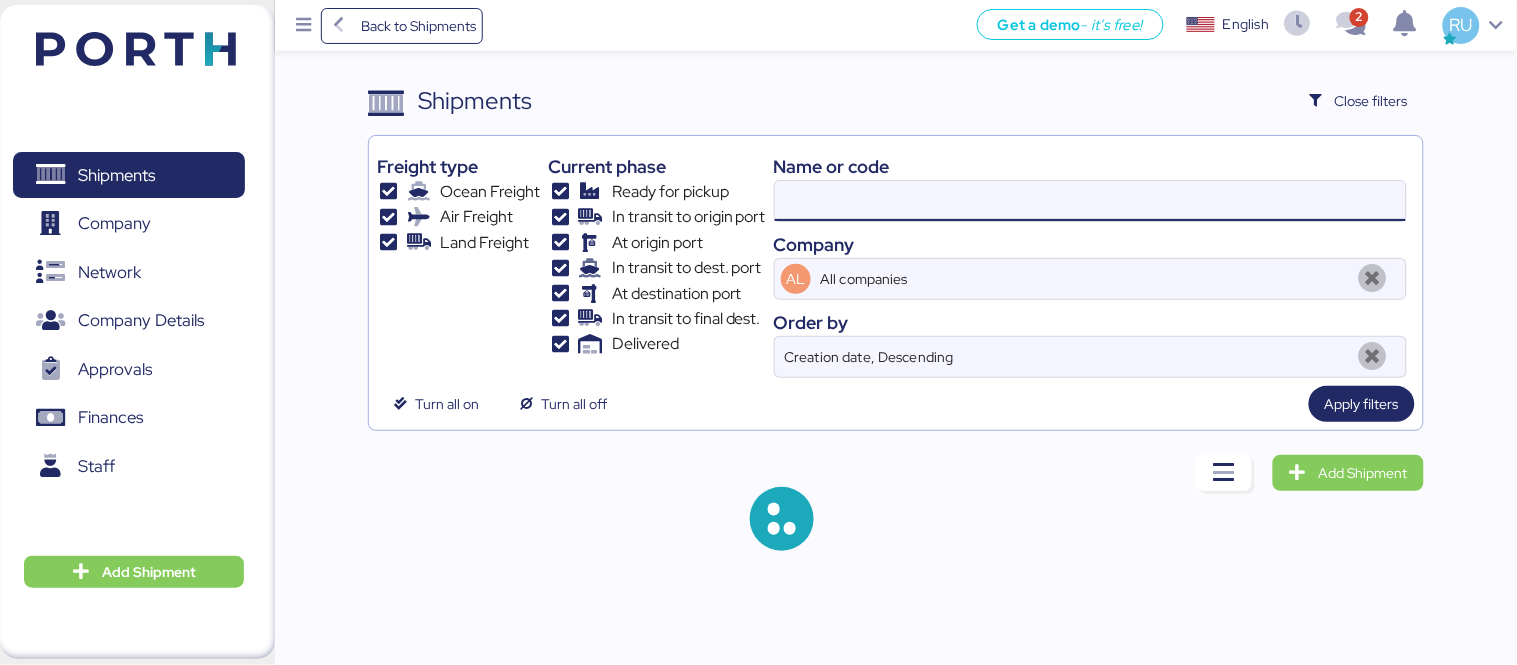 paste on "O0052006/168851" 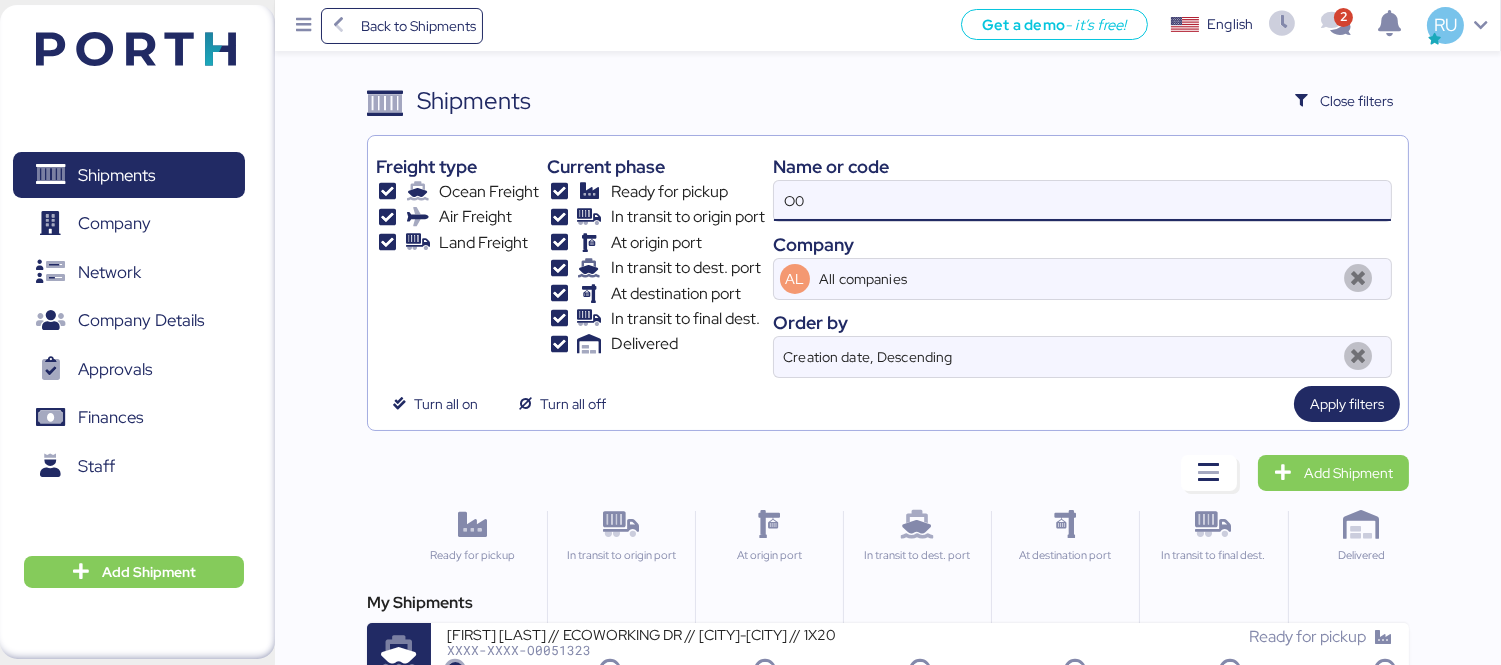 type on "O" 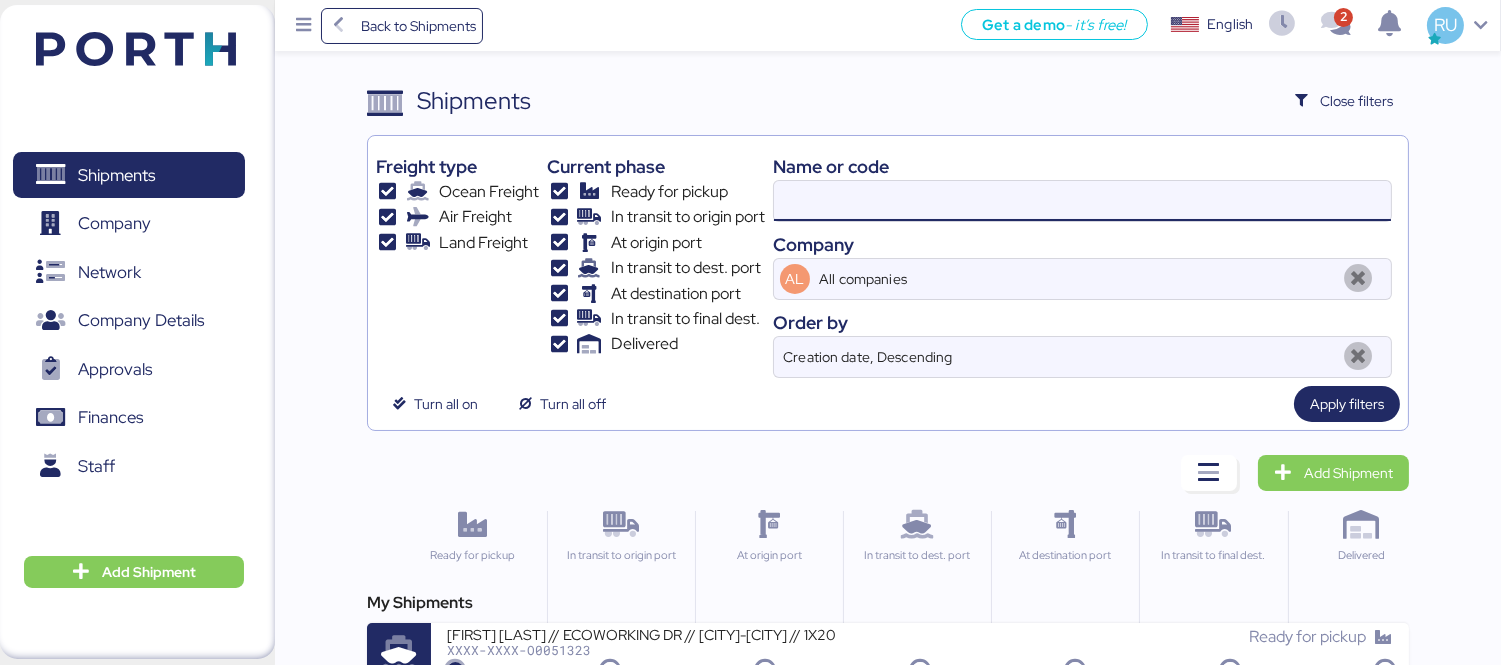 paste on "O0052006/168851" 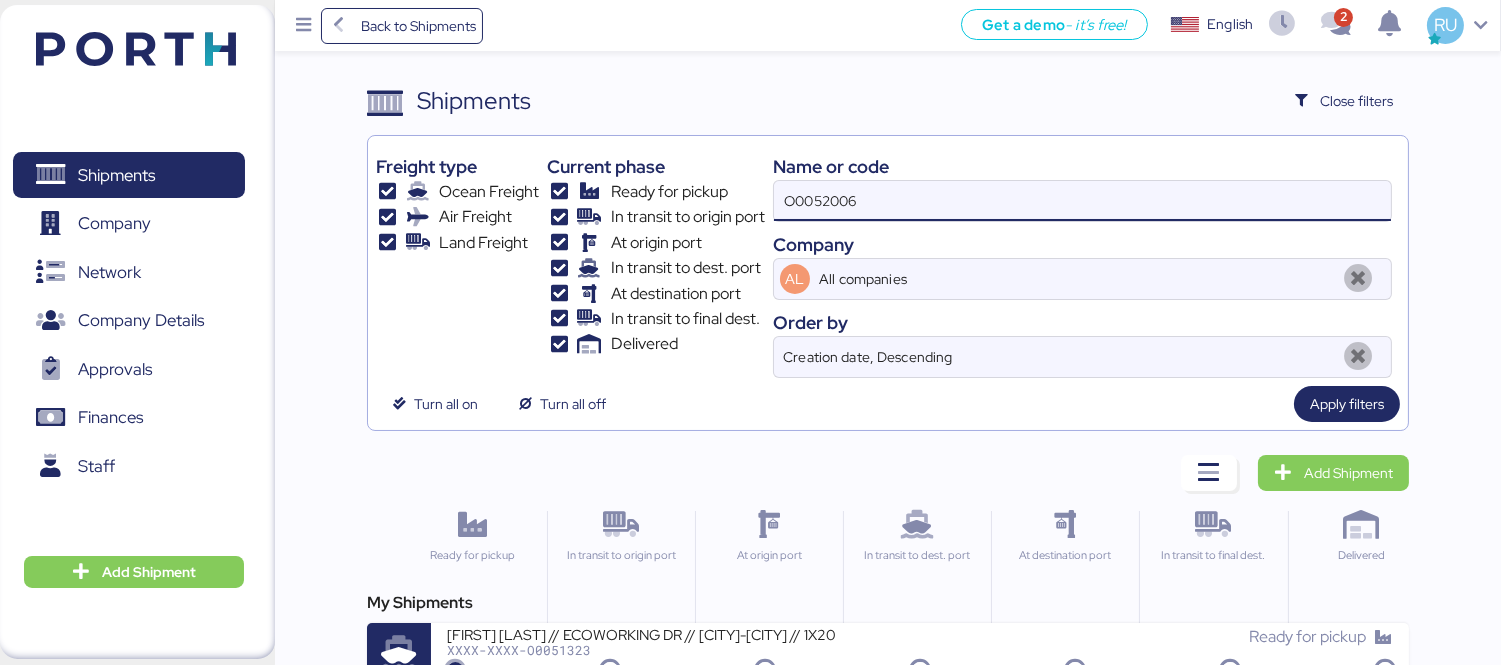 type on "O0052006" 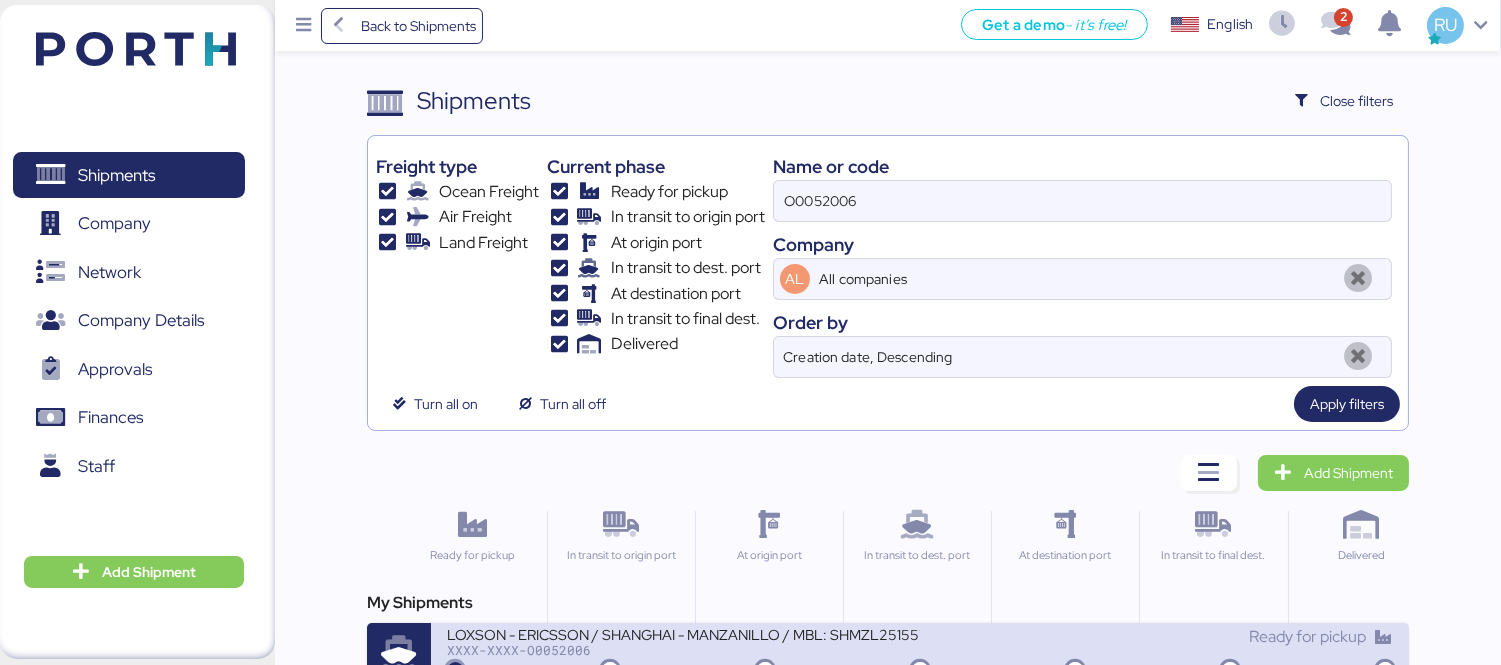 click on "LOXSON - ERICSSON / SHANGHAI - MANZANILLO / MBL: SHMZL25155750 - HBL: YQSE250719322 / LCL" at bounding box center (683, 633) 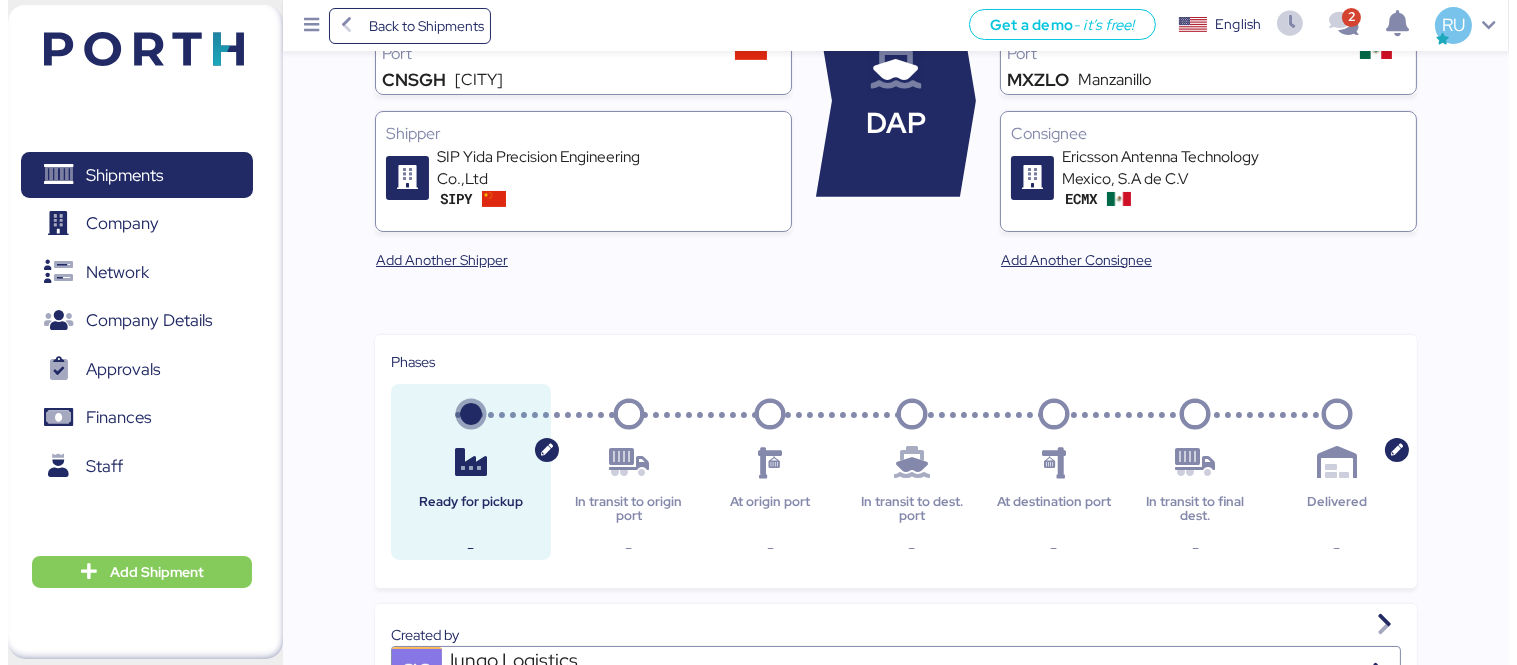 scroll, scrollTop: 0, scrollLeft: 0, axis: both 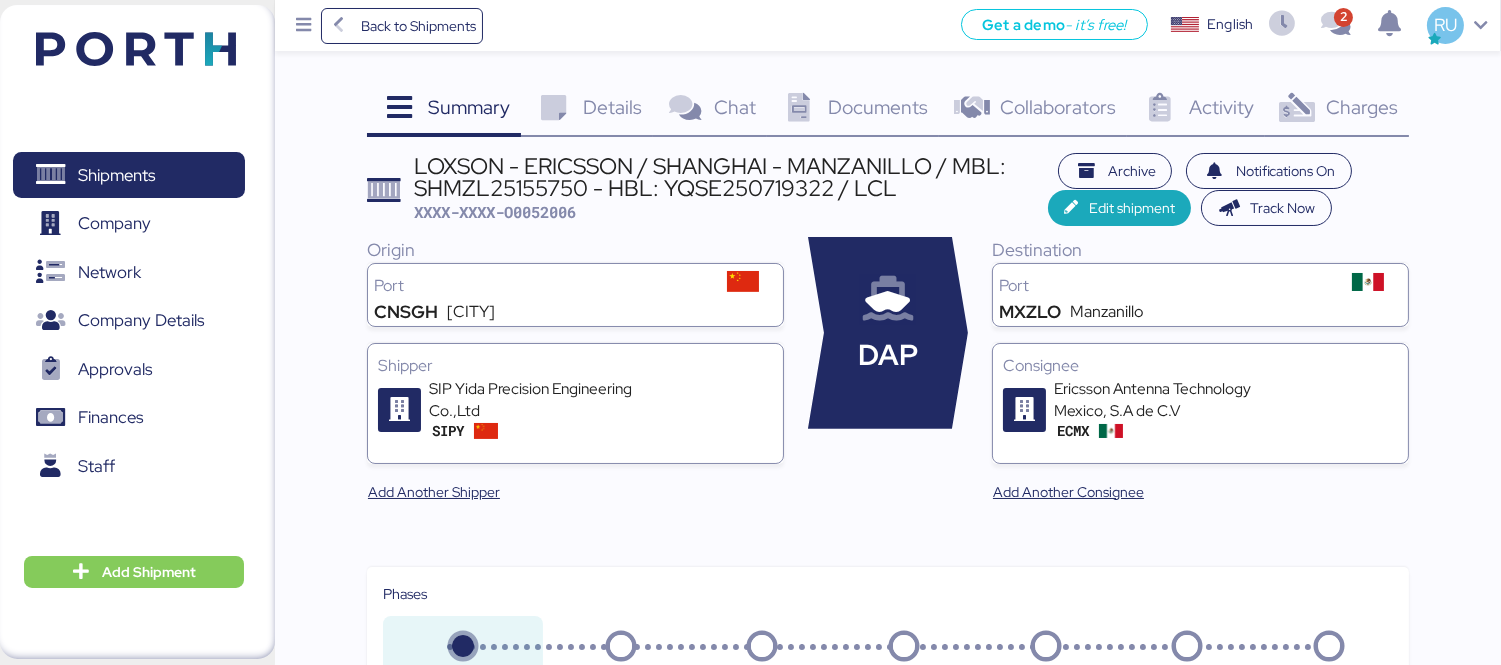 click on "Documents 0" at bounding box center [853, 110] 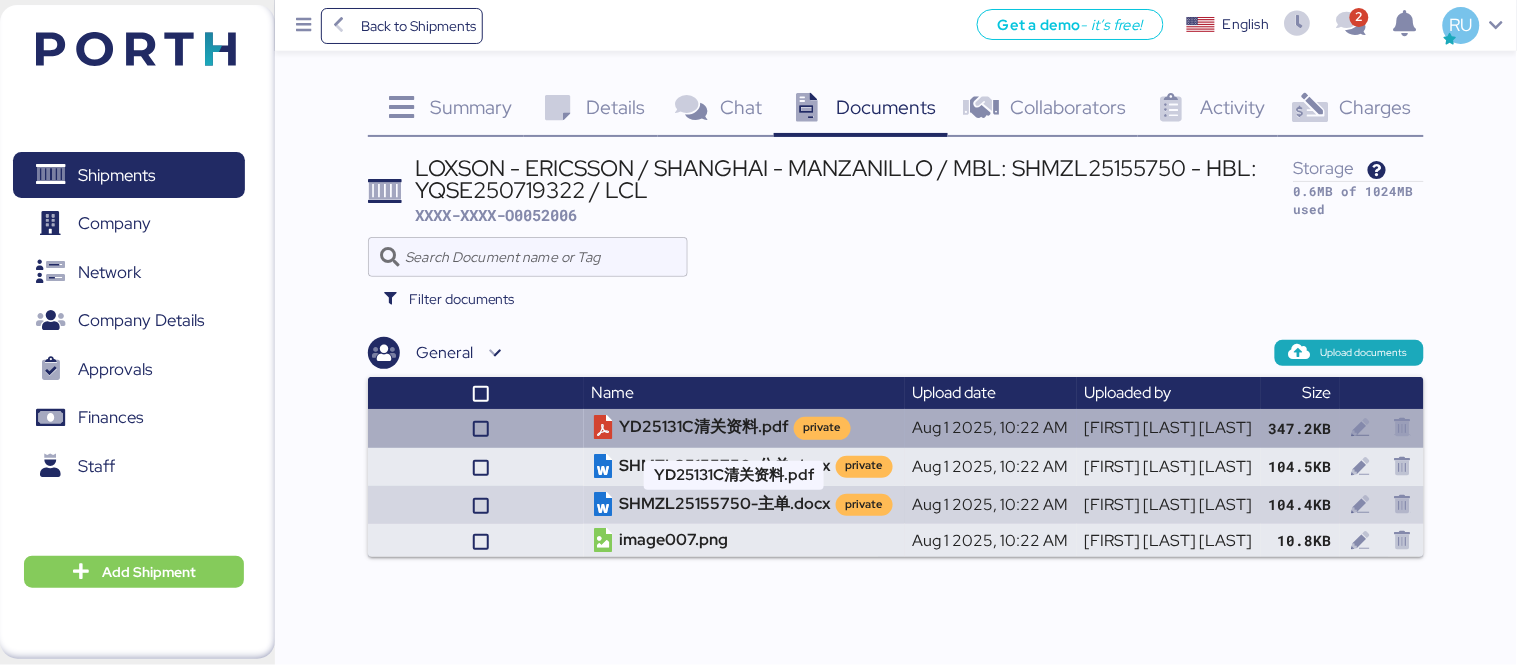 click on "YD25131C清关资料.pdf
private" at bounding box center [744, 428] 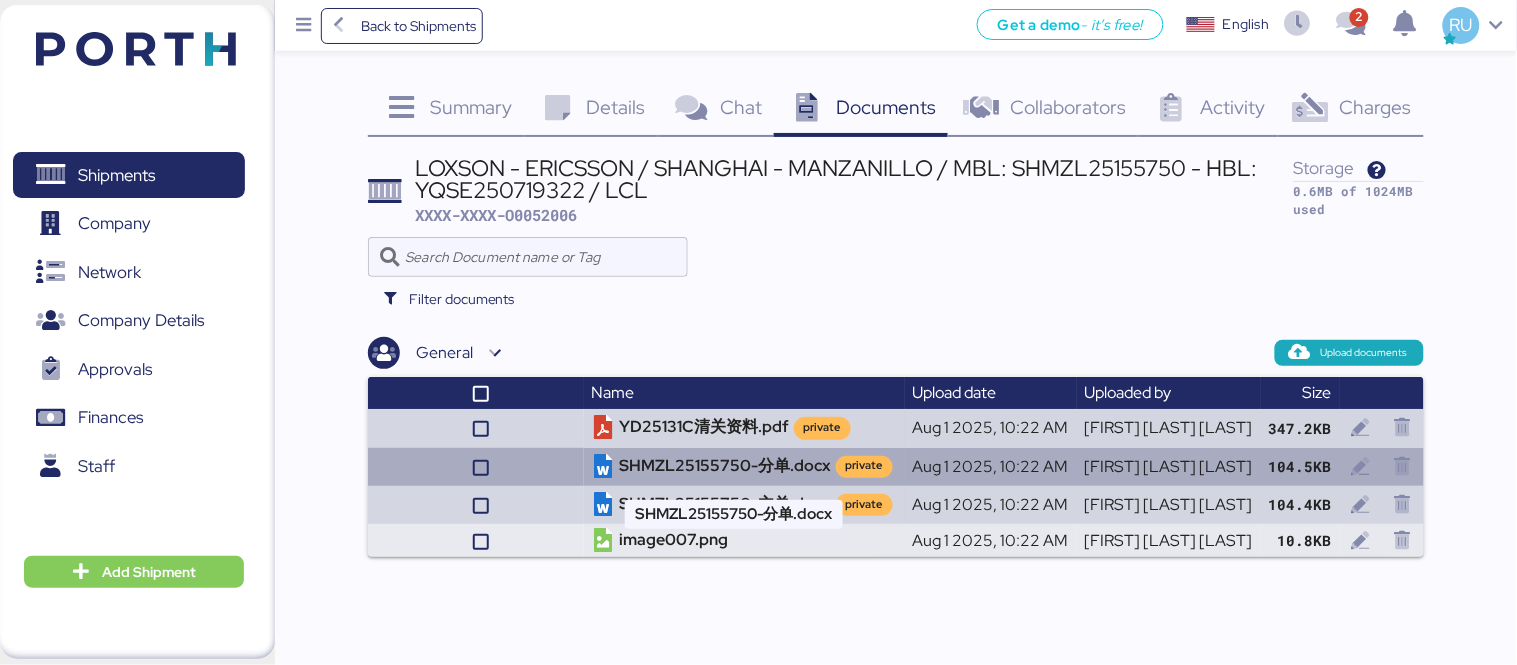 click on "SHMZL25155750-分单.docx
private" at bounding box center (744, 467) 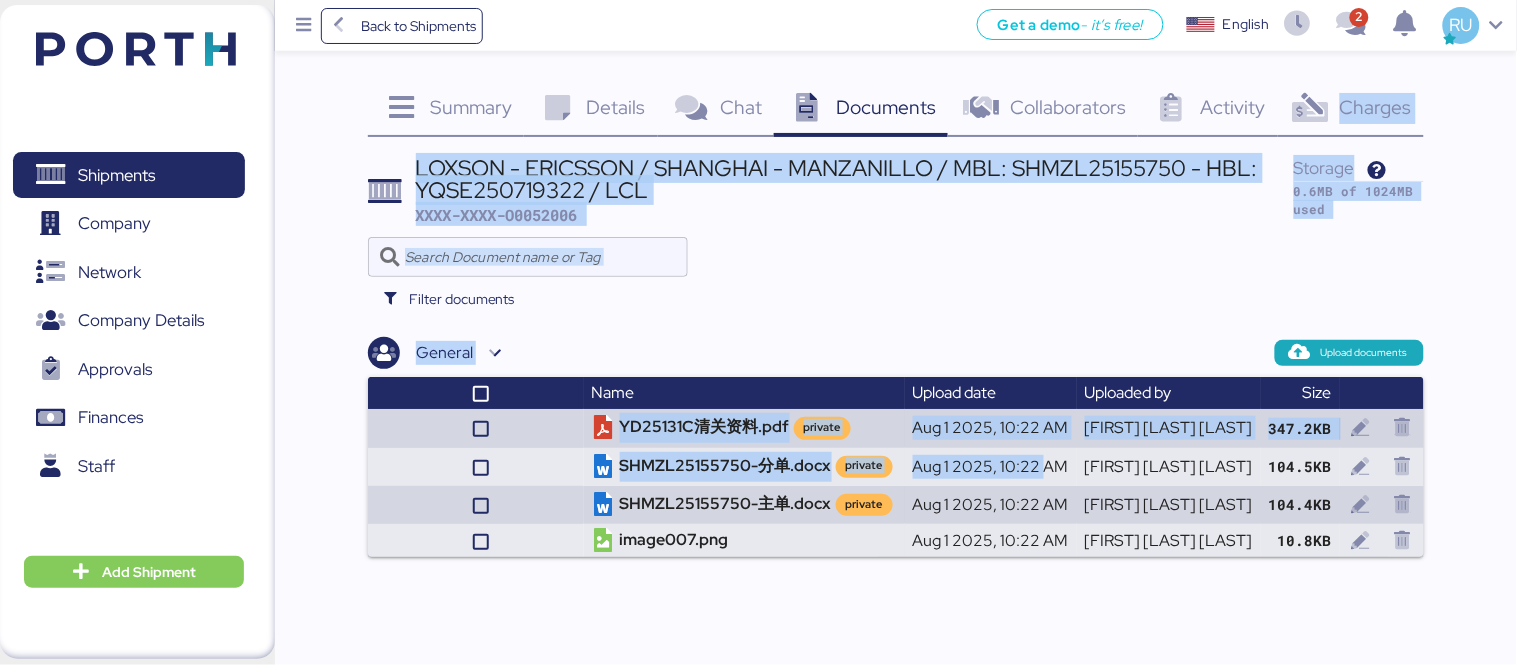 drag, startPoint x: 918, startPoint y: 461, endPoint x: 1351, endPoint y: -135, distance: 736.6851 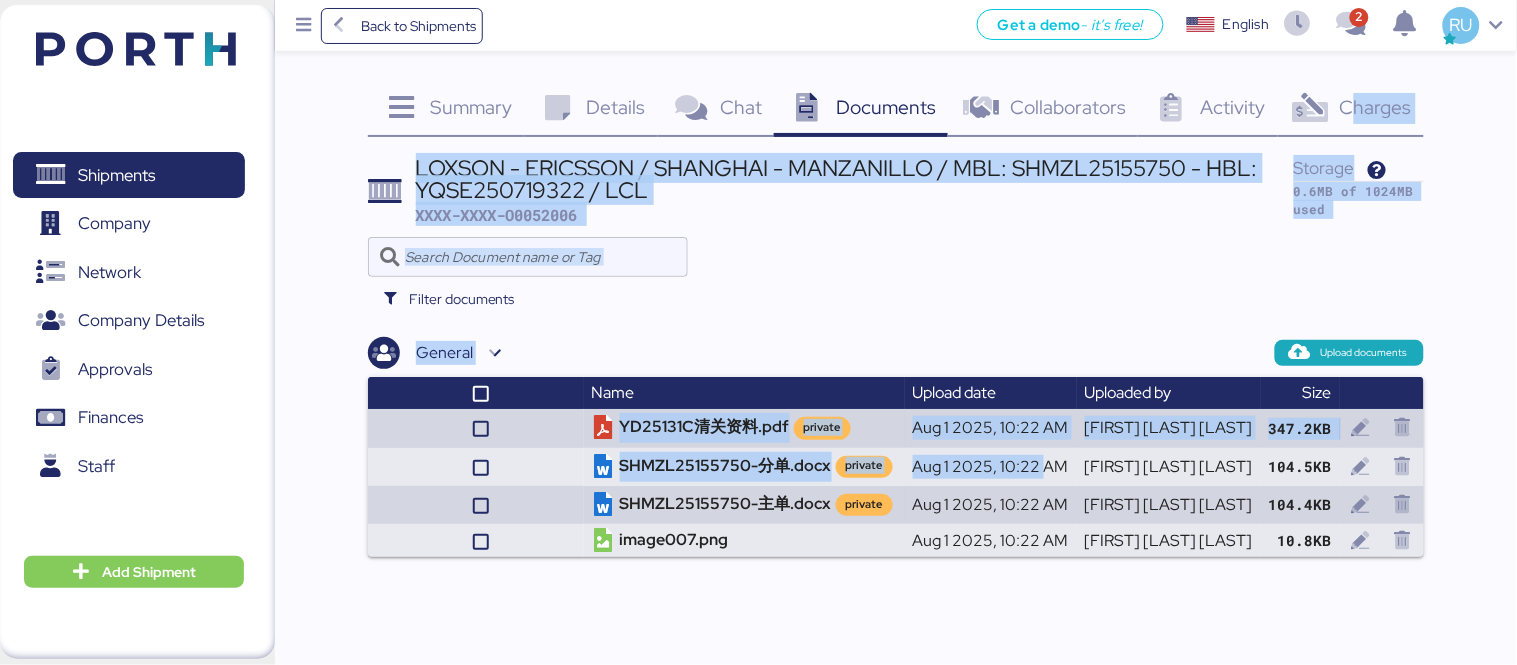 click on "General     Upload documents" at bounding box center (896, 353) 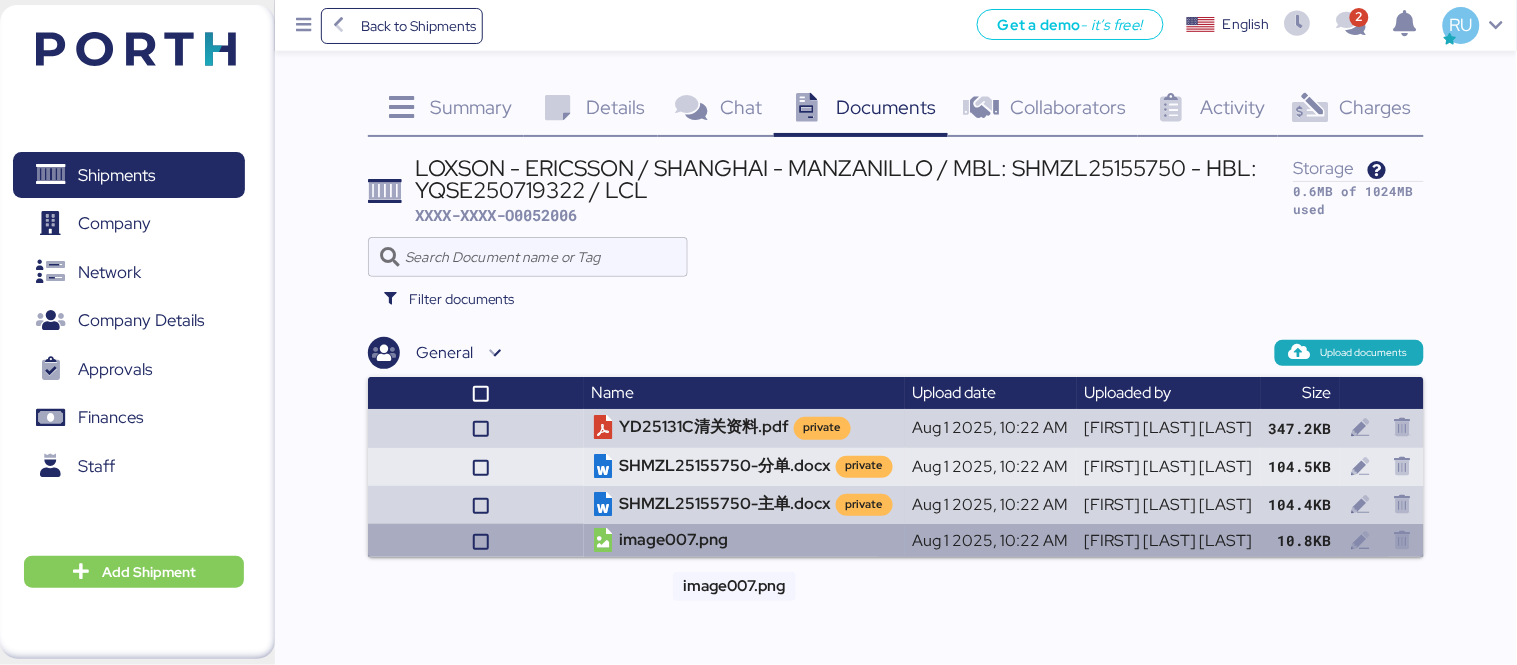 click on "image007.png" at bounding box center (744, 540) 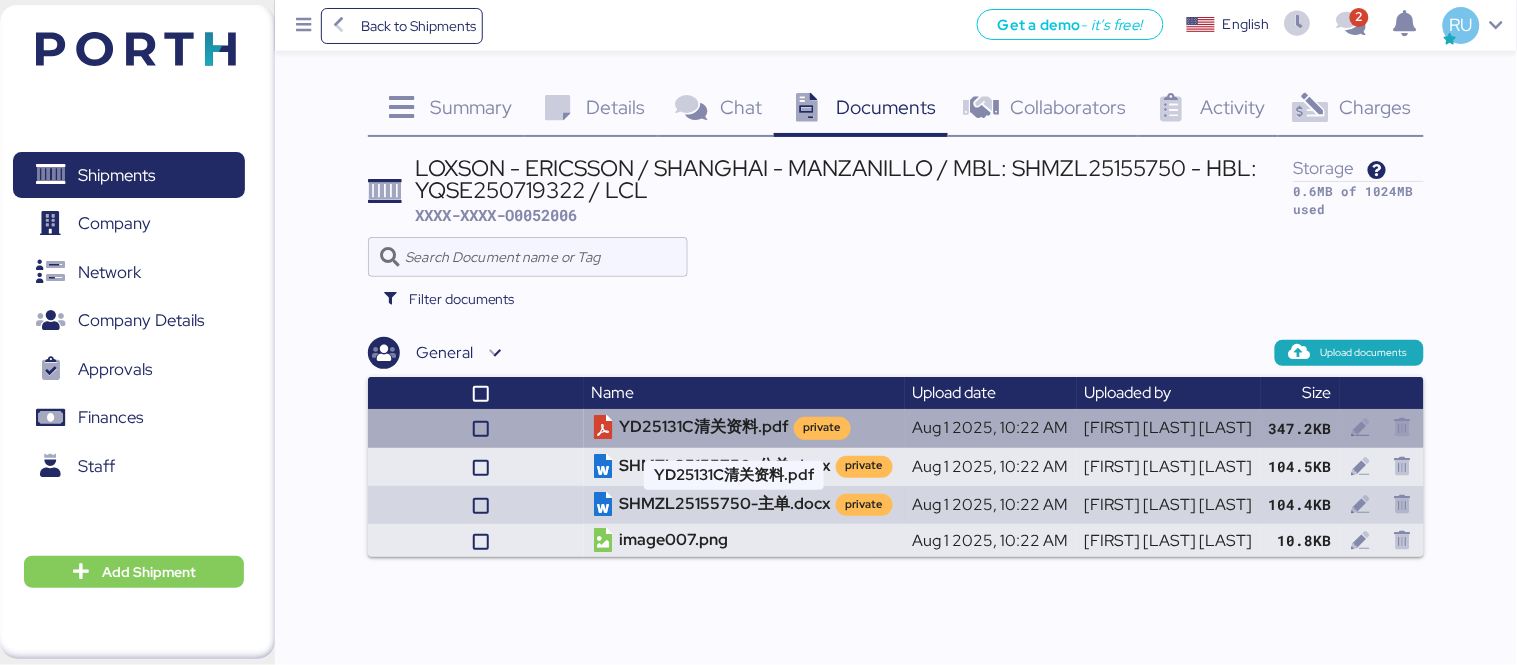 click on "YD25131C清关资料.pdf
private" at bounding box center (744, 428) 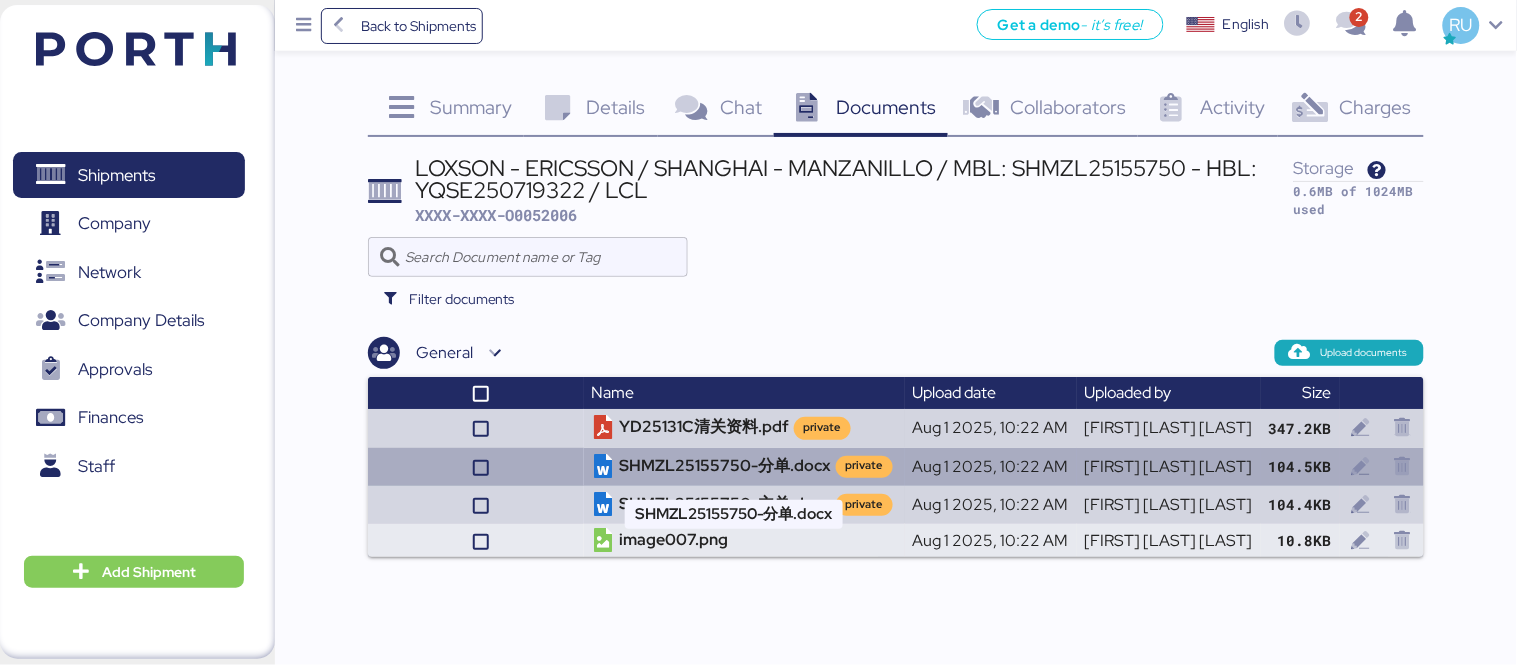click on "SHMZL25155750-分单.docx
private" at bounding box center (744, 467) 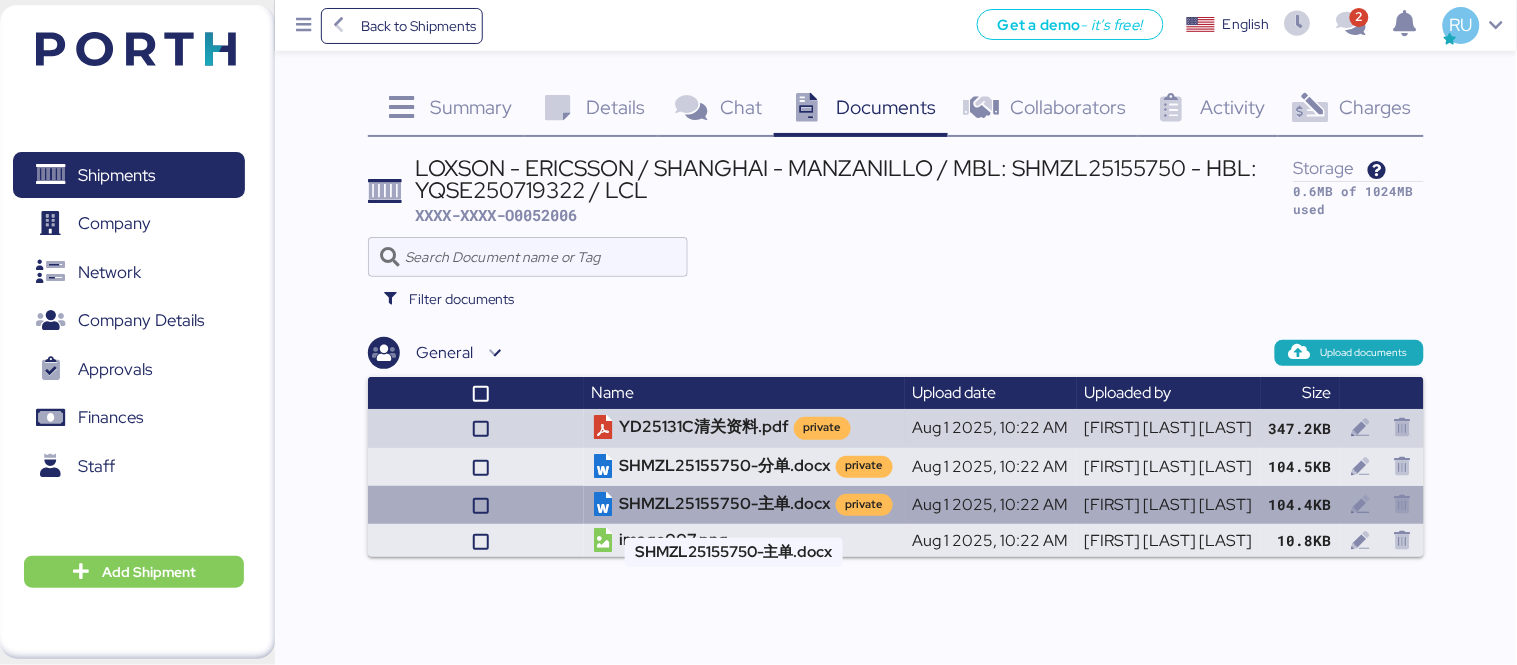 click on "SHMZL25155750-主单.docx
private" at bounding box center (744, 505) 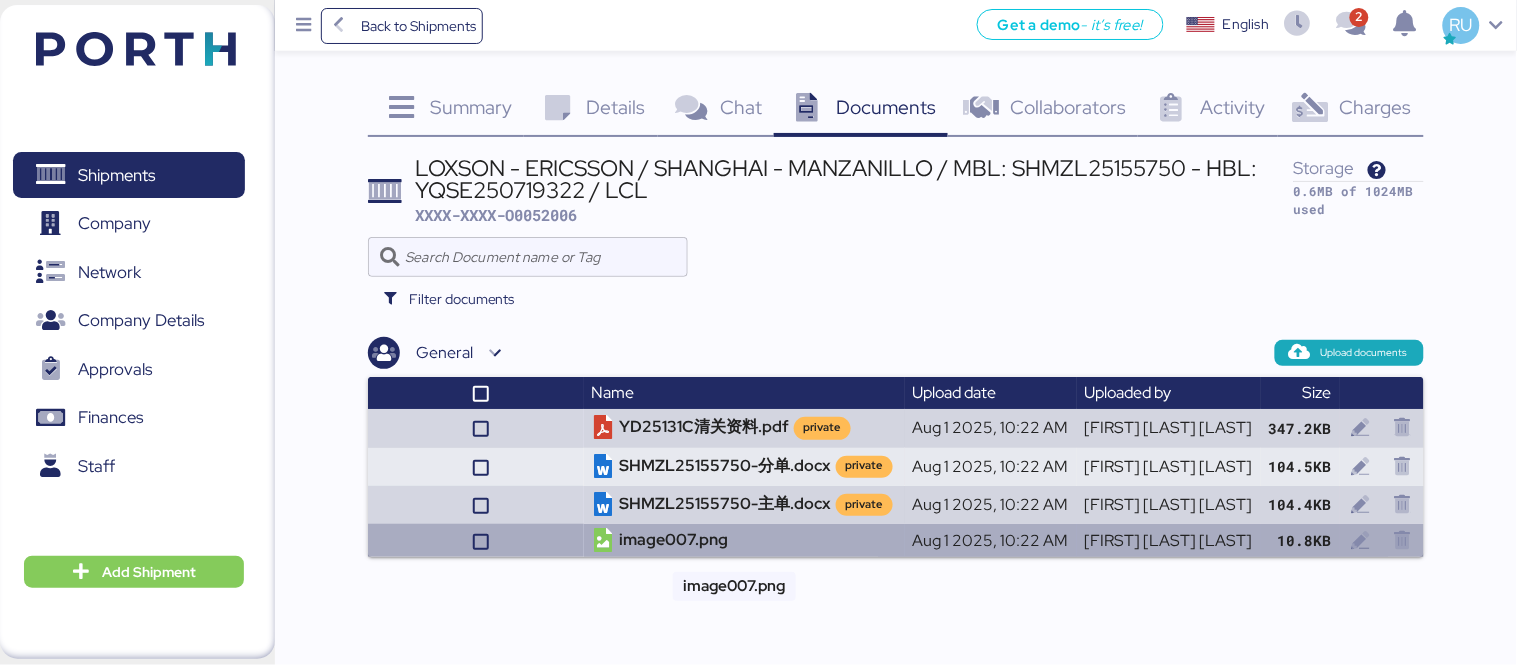 click on "image007.png" at bounding box center [744, 540] 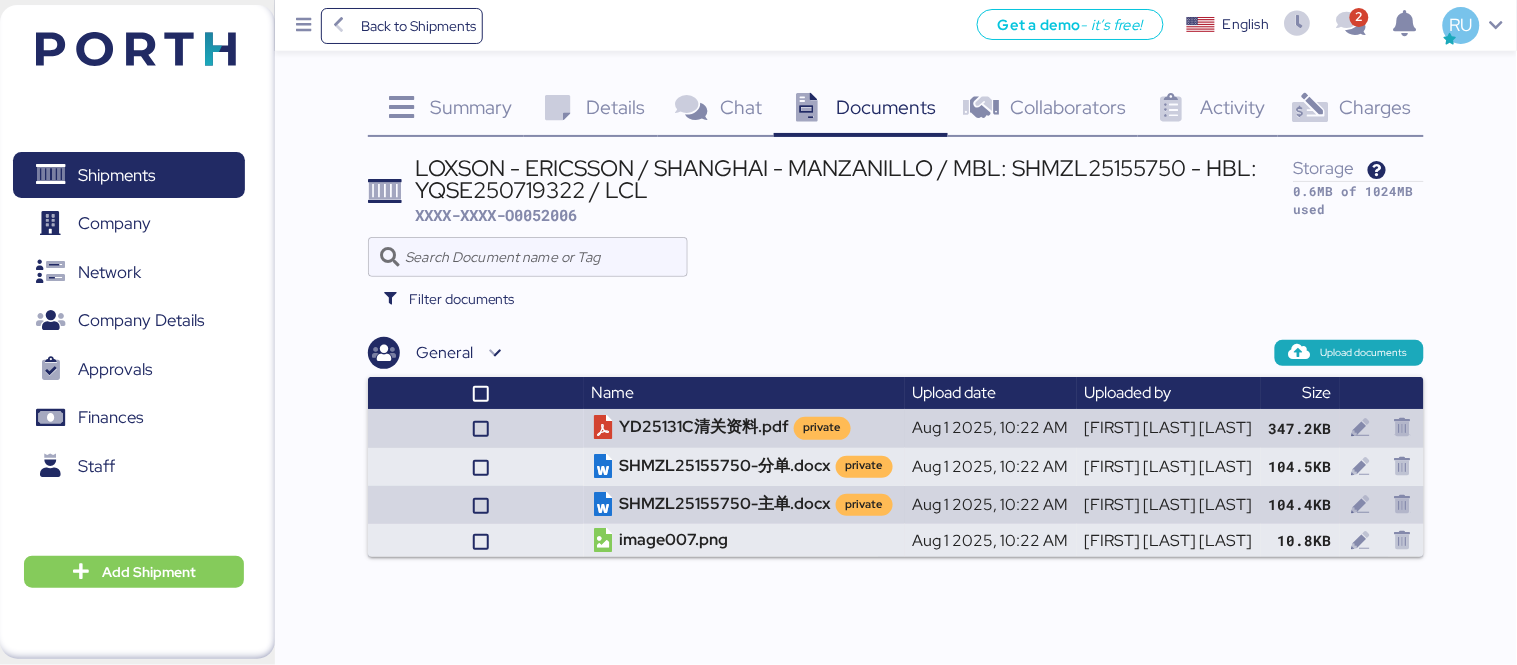 click on "Details" at bounding box center [616, 107] 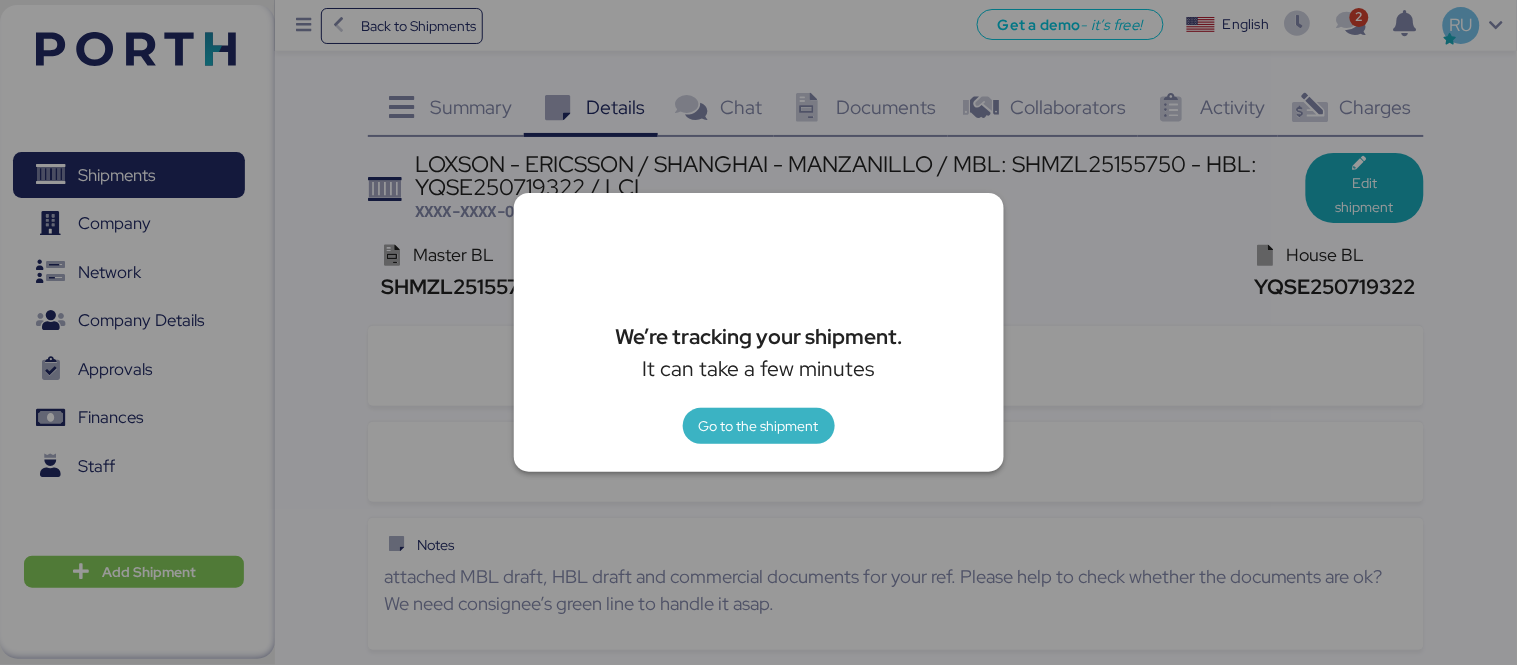 click on "Go to the shipment" at bounding box center (759, 426) 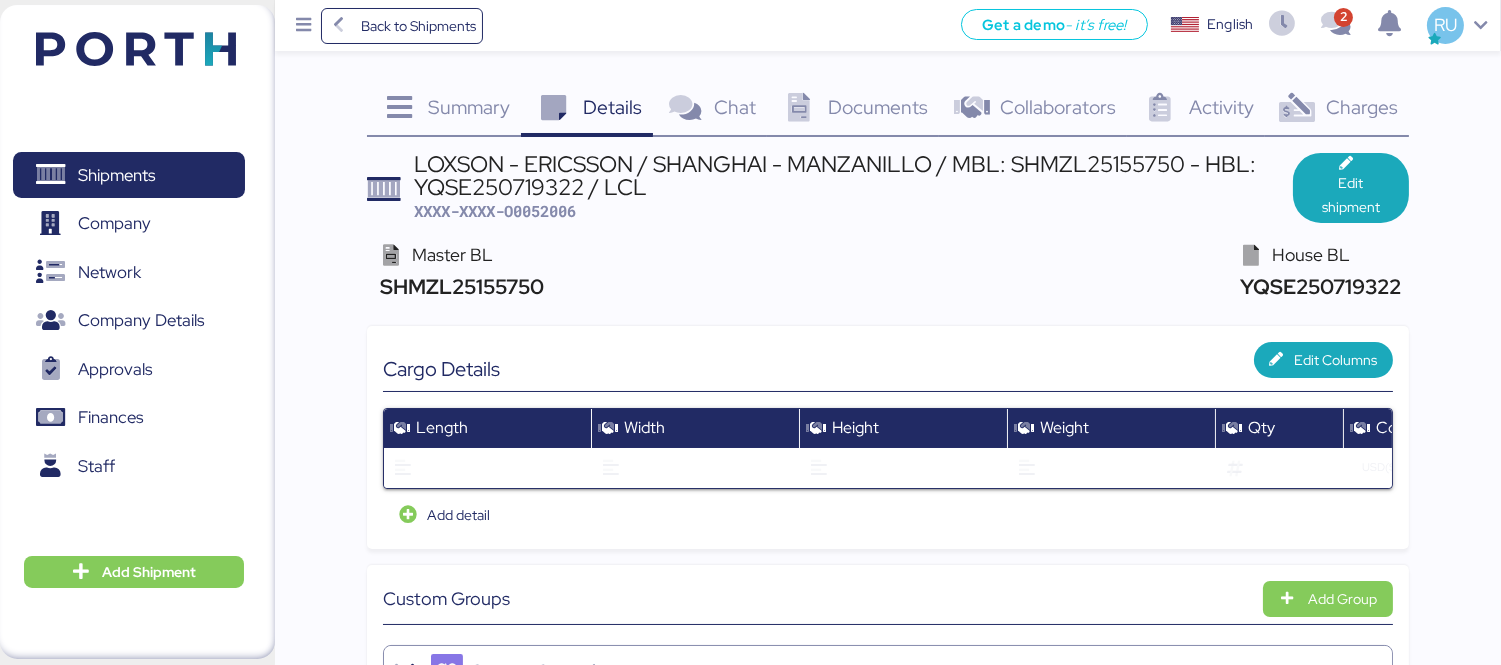 click on "LOXSON - ERICSSON / SHANGHAI - MANZANILLO / MBL: SHMZL25155750 - HBL: YQSE250719322 / LCL" at bounding box center [853, 175] 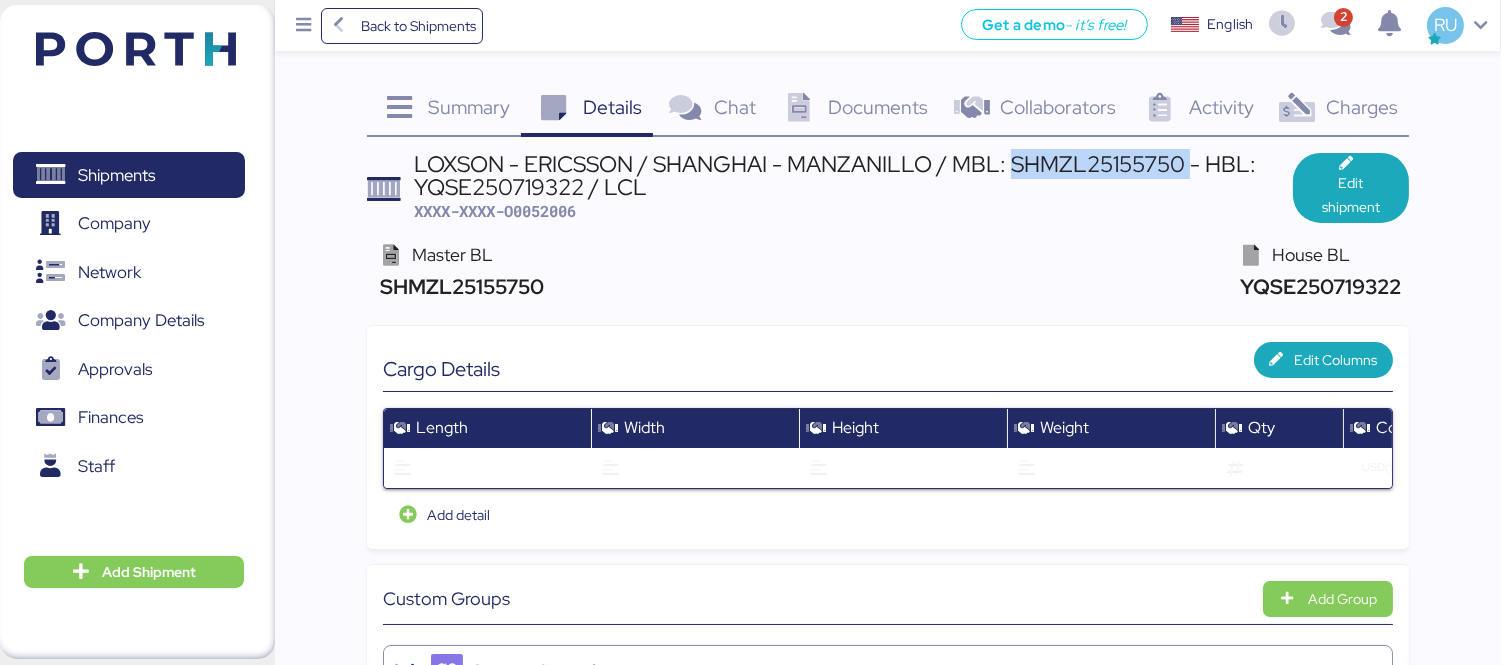 click on "LOXSON - ERICSSON / SHANGHAI - MANZANILLO / MBL: SHMZL25155750 - HBL: YQSE250719322 / LCL" at bounding box center [853, 175] 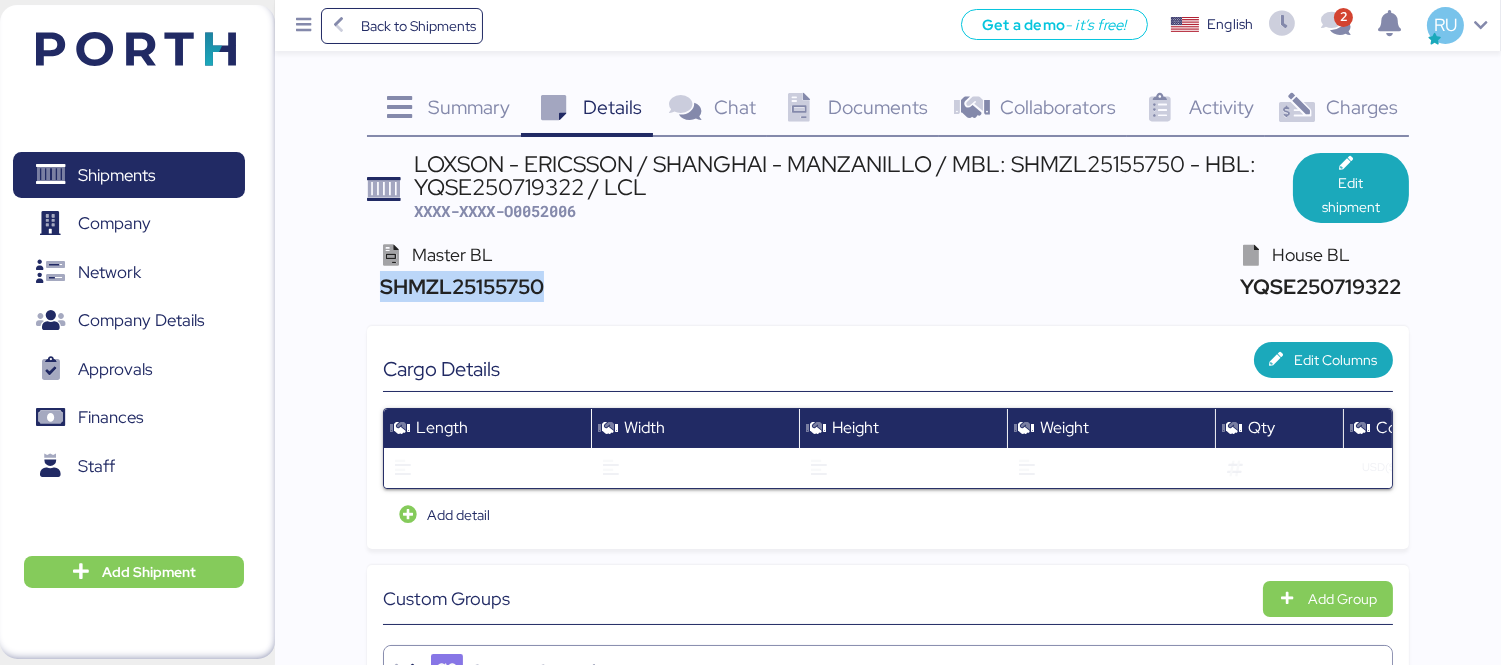 click on "SHMZL25155750" at bounding box center [459, 286] 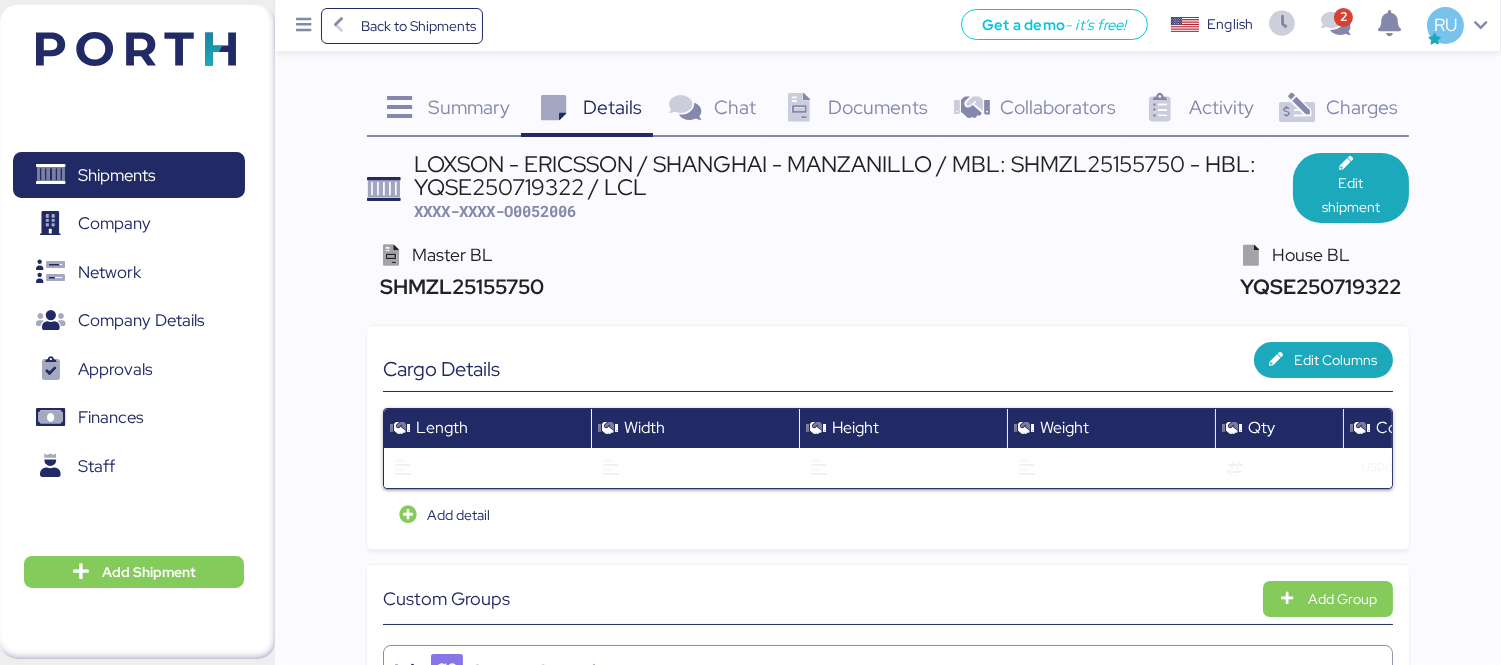 click on "Charges" at bounding box center [1362, 107] 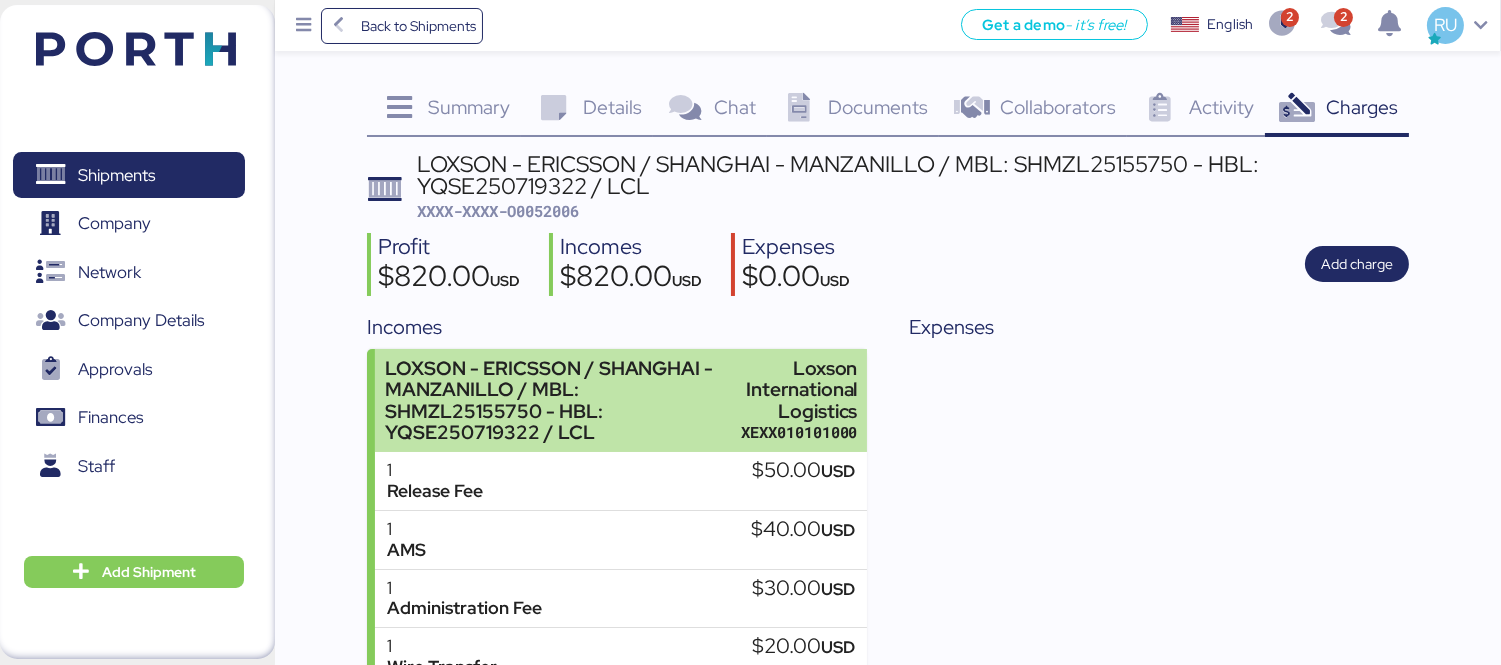 scroll, scrollTop: 193, scrollLeft: 0, axis: vertical 